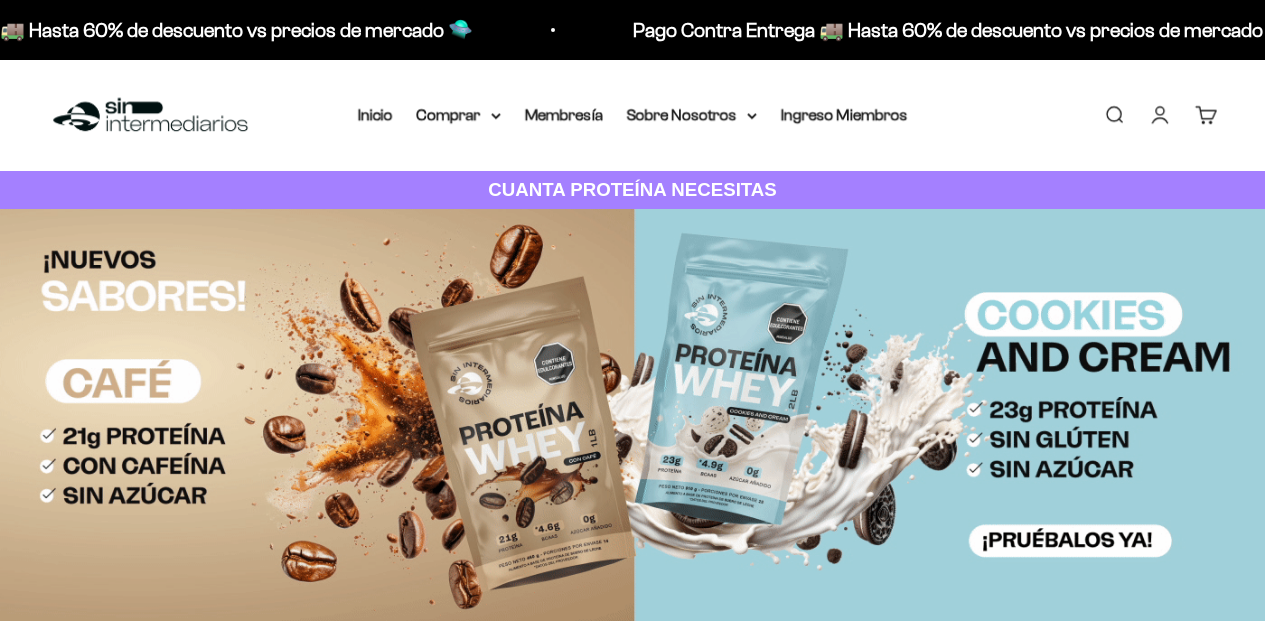 scroll, scrollTop: 0, scrollLeft: 0, axis: both 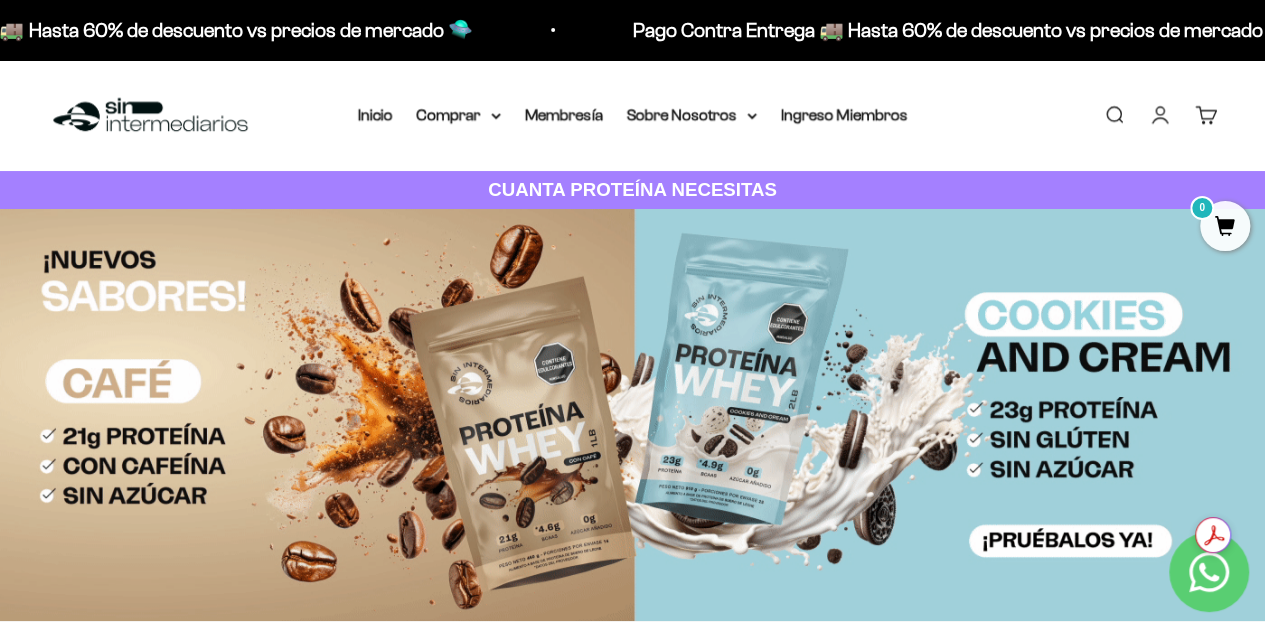 click on "Iniciar sesión" at bounding box center (1160, 115) 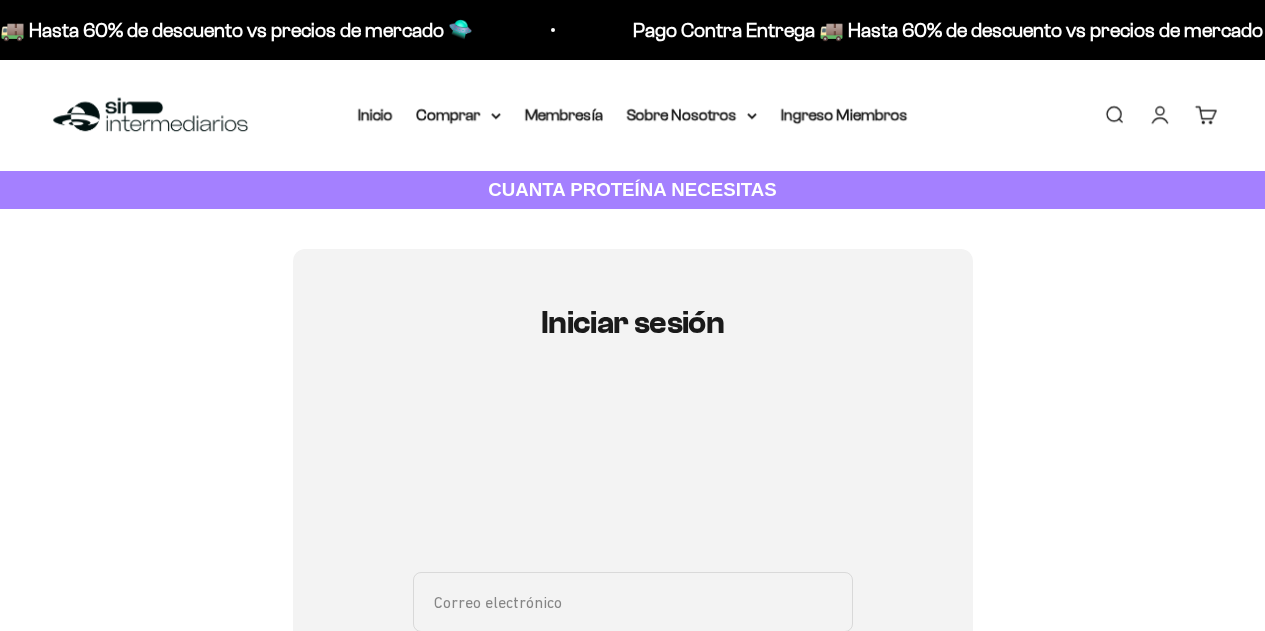 scroll, scrollTop: 0, scrollLeft: 0, axis: both 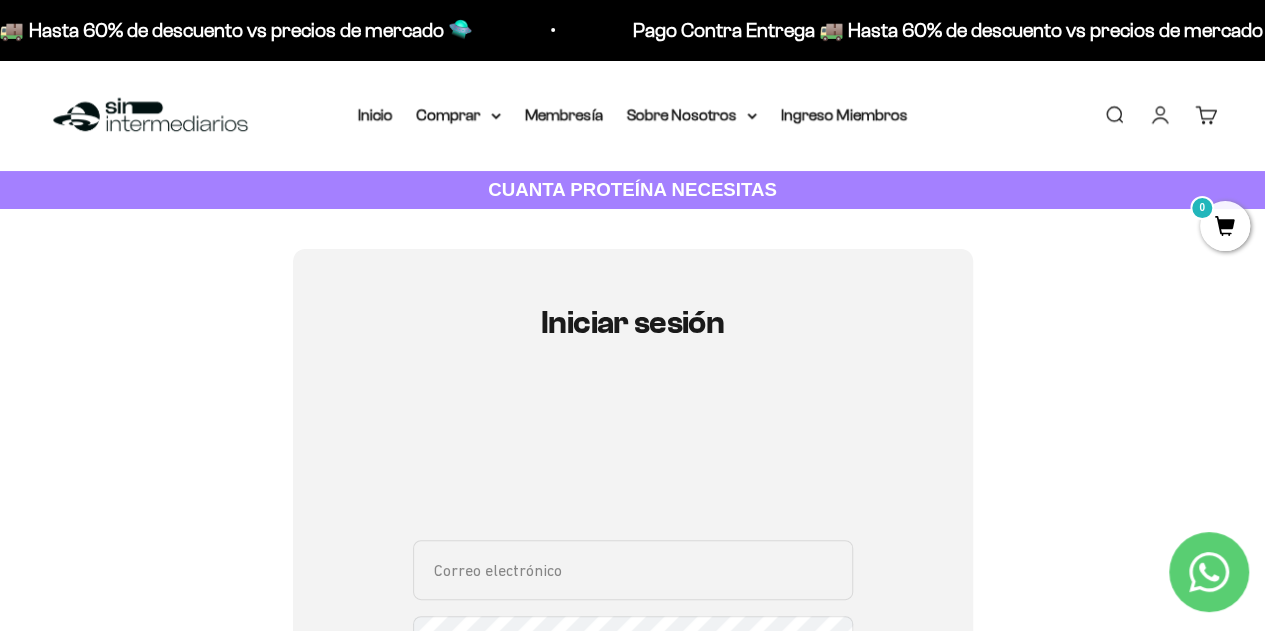 click on "Correo electrónico" at bounding box center (633, 570) 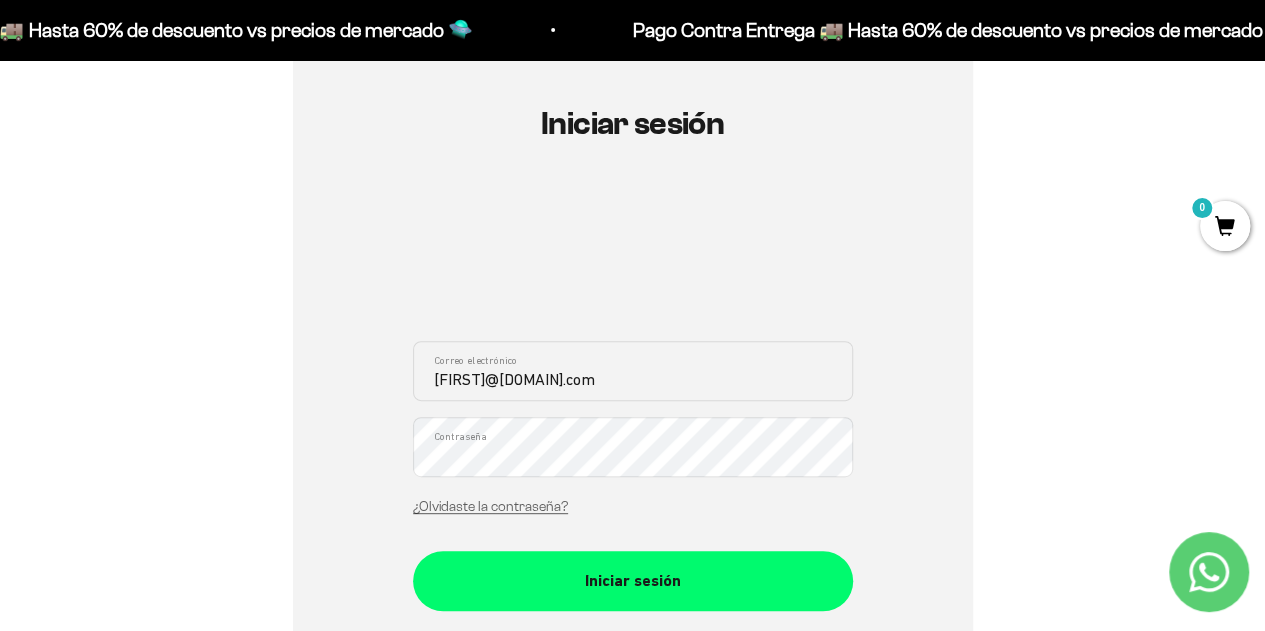 scroll, scrollTop: 306, scrollLeft: 0, axis: vertical 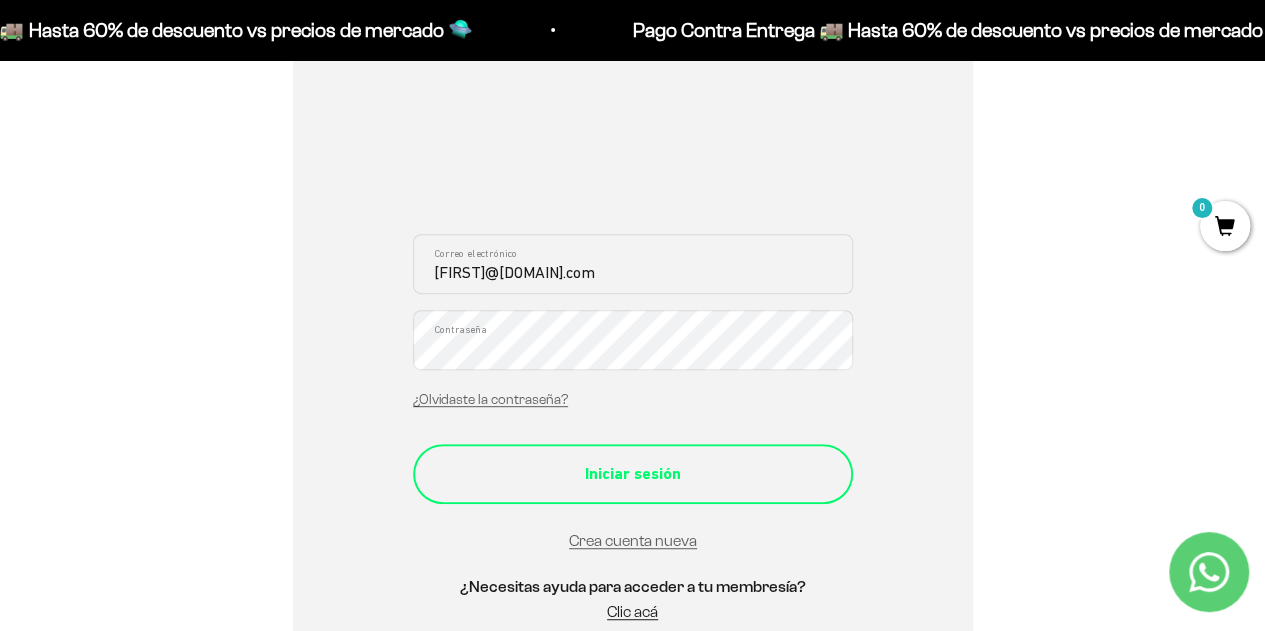 click on "Iniciar sesión" at bounding box center [633, 474] 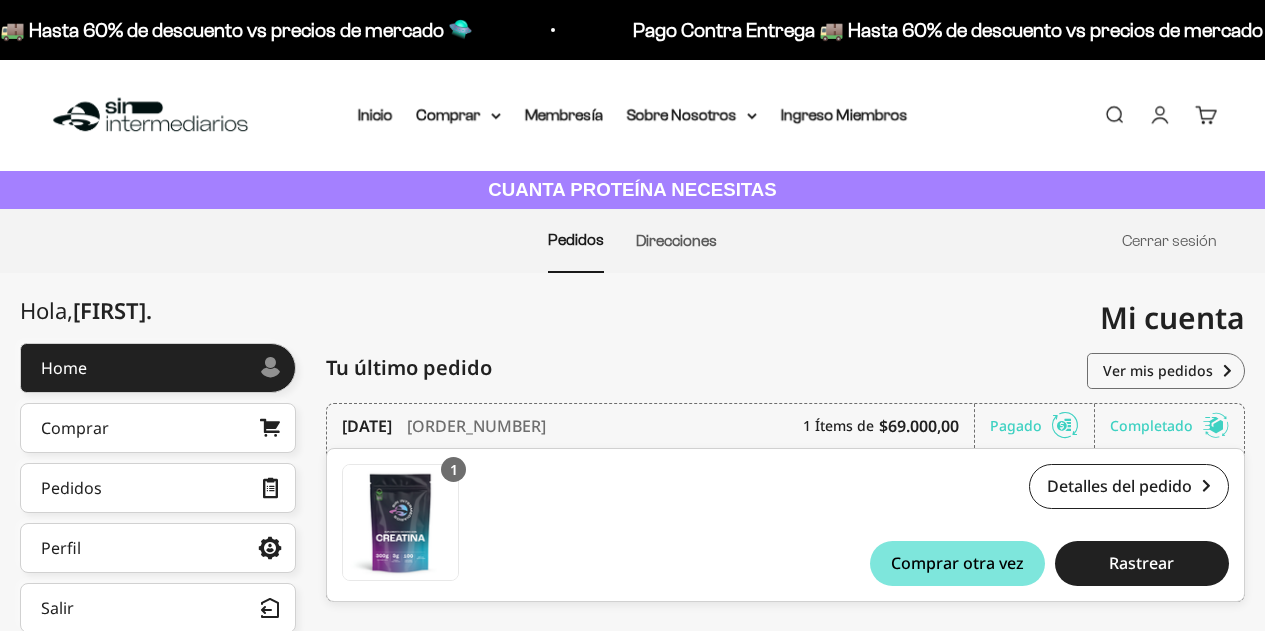 scroll, scrollTop: 0, scrollLeft: 0, axis: both 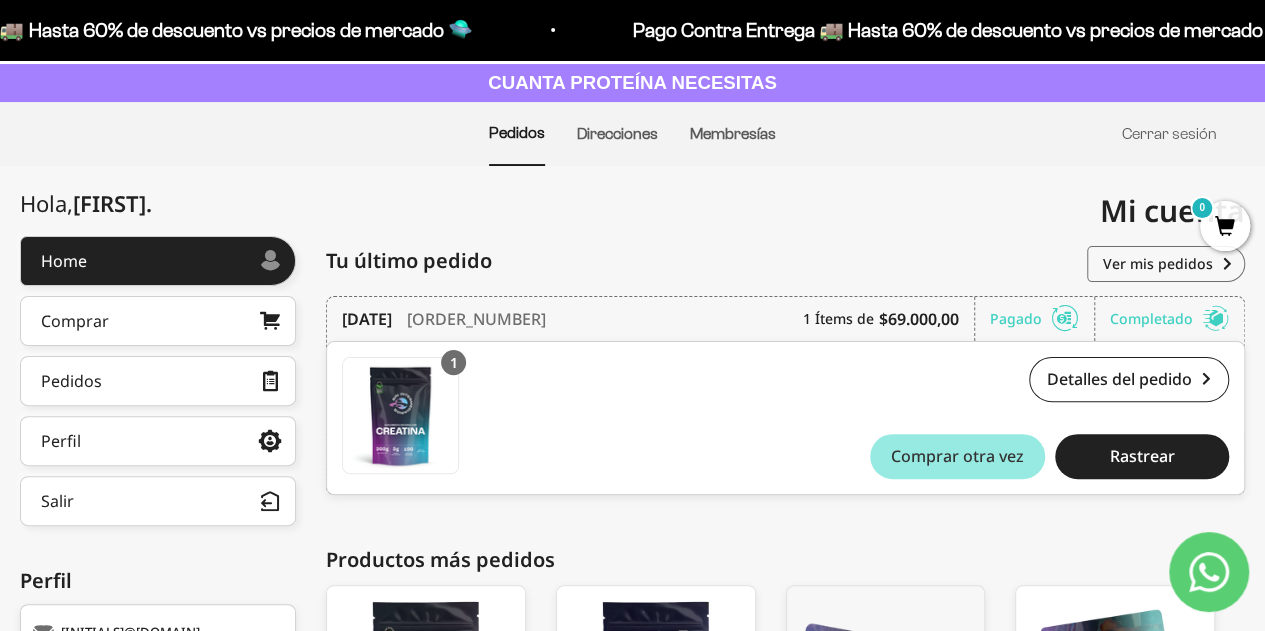 click on "Comprar otra vez" at bounding box center [957, 456] 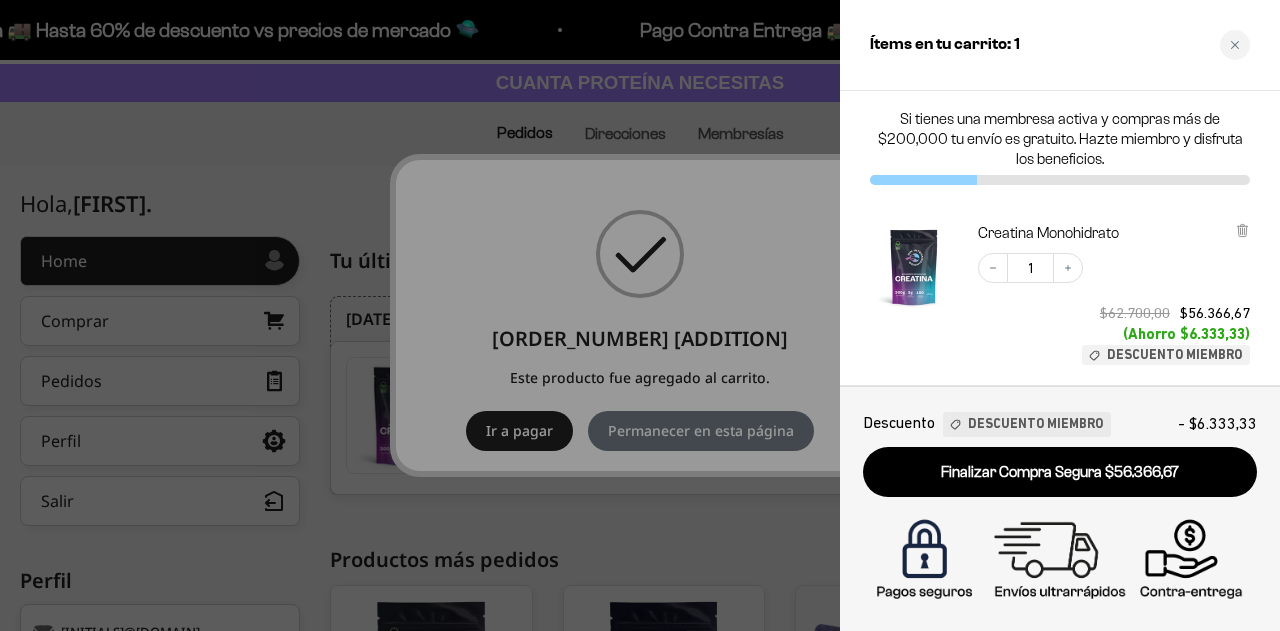 click at bounding box center [640, 315] 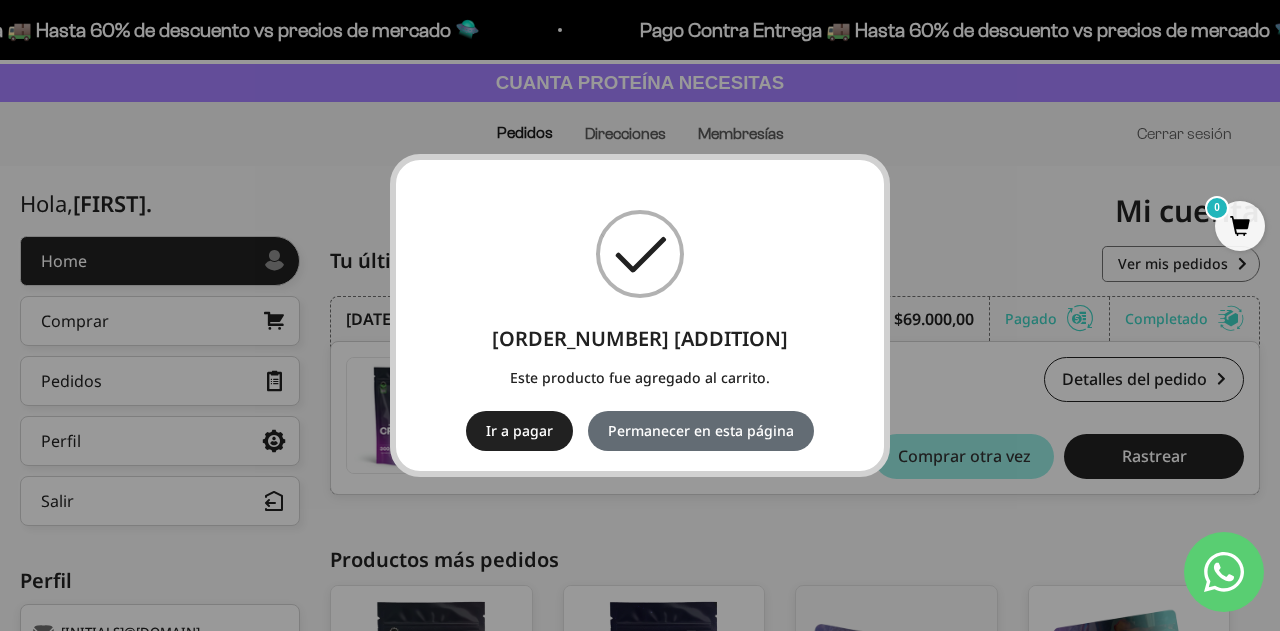 click on "Permanecer en esta página" at bounding box center [701, 431] 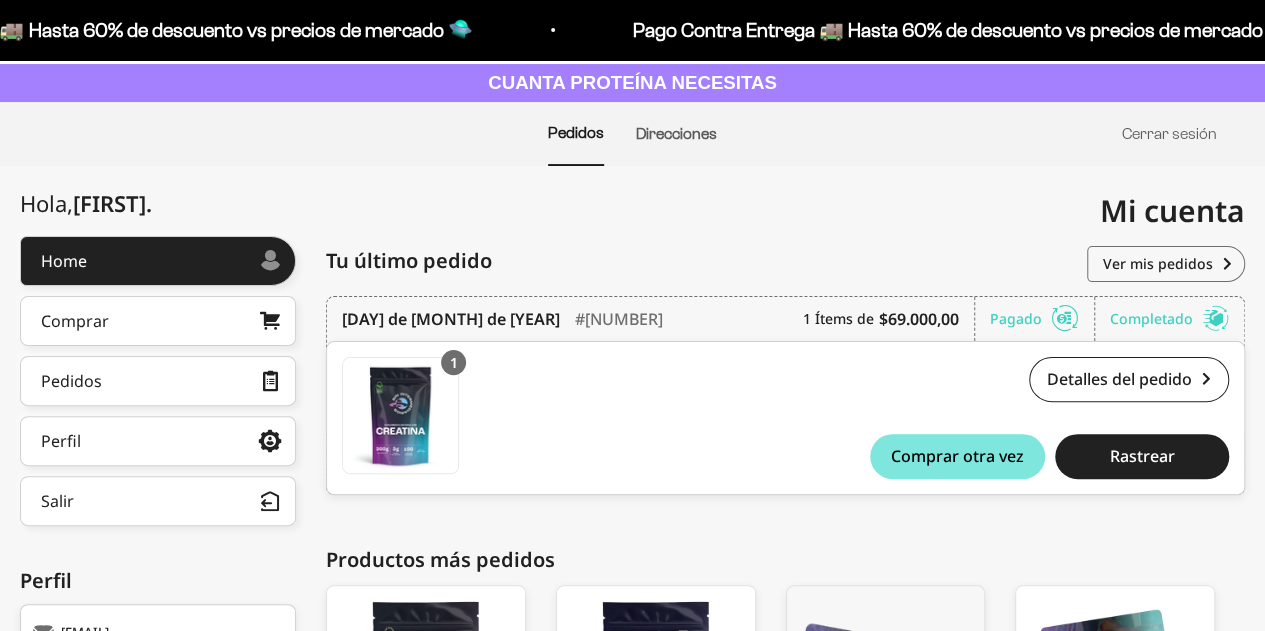 scroll, scrollTop: 107, scrollLeft: 0, axis: vertical 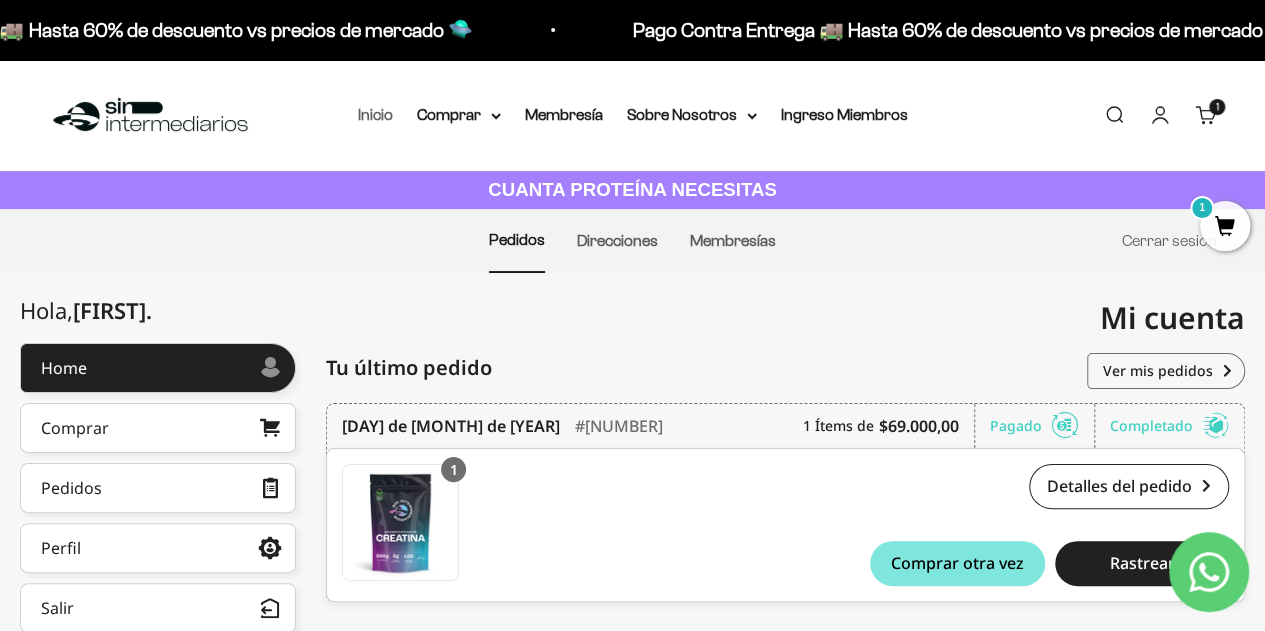 click on "Inicio" at bounding box center [375, 114] 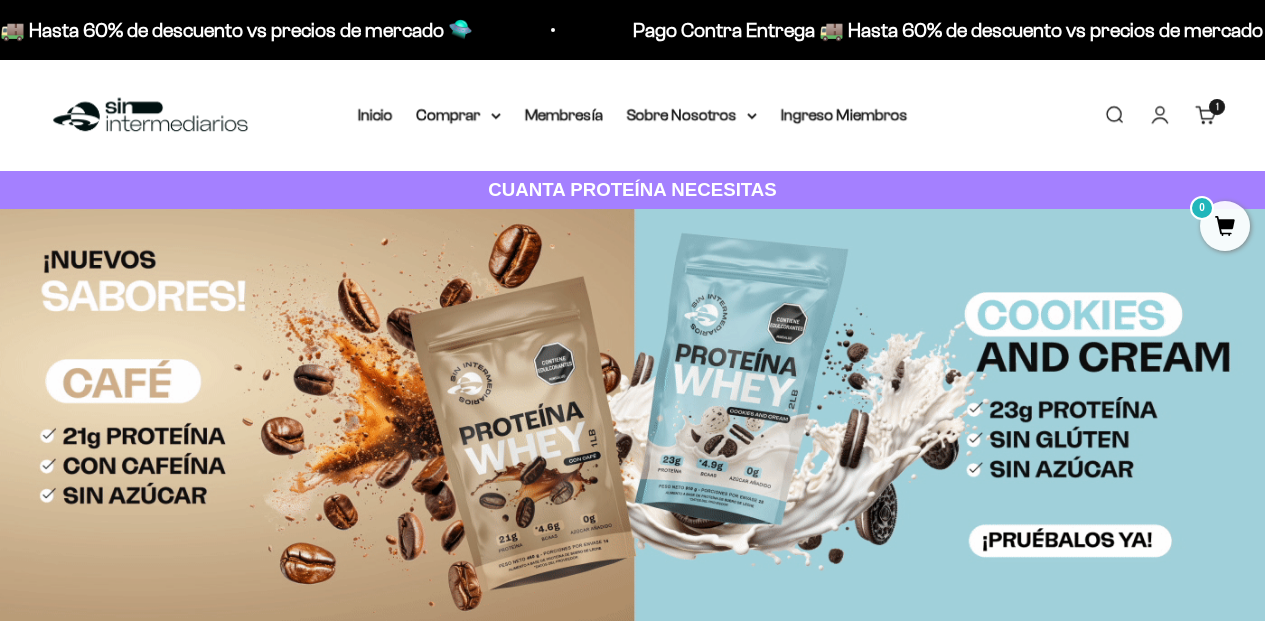 scroll, scrollTop: 0, scrollLeft: 0, axis: both 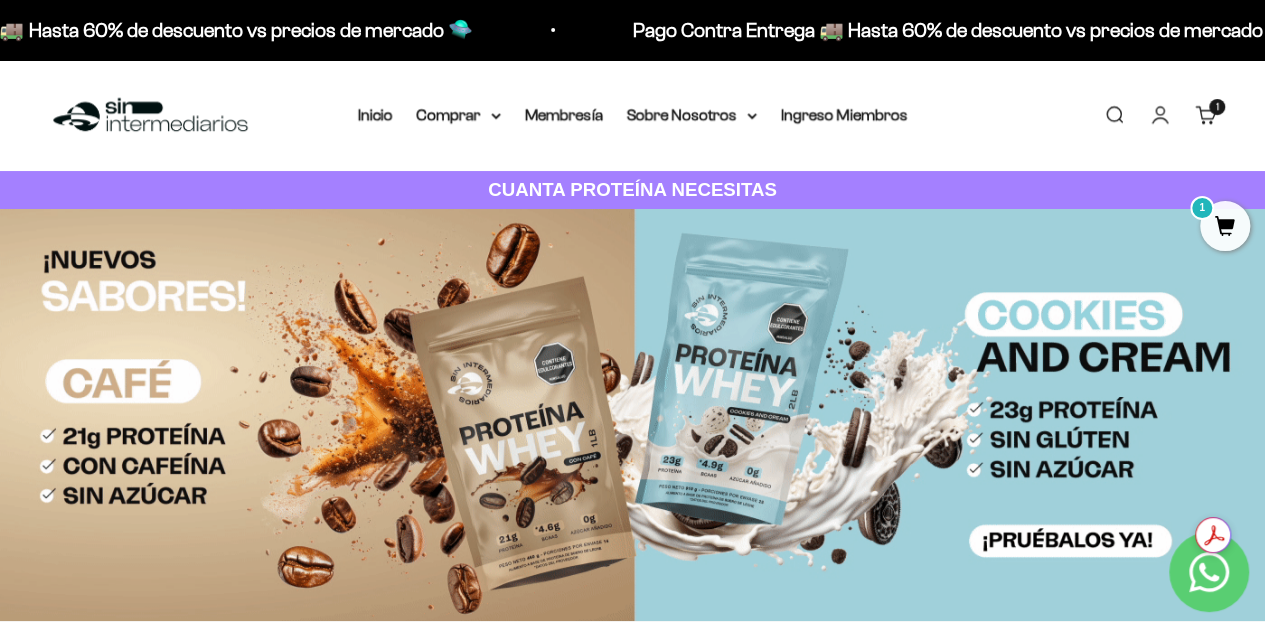 click at bounding box center (632, 415) 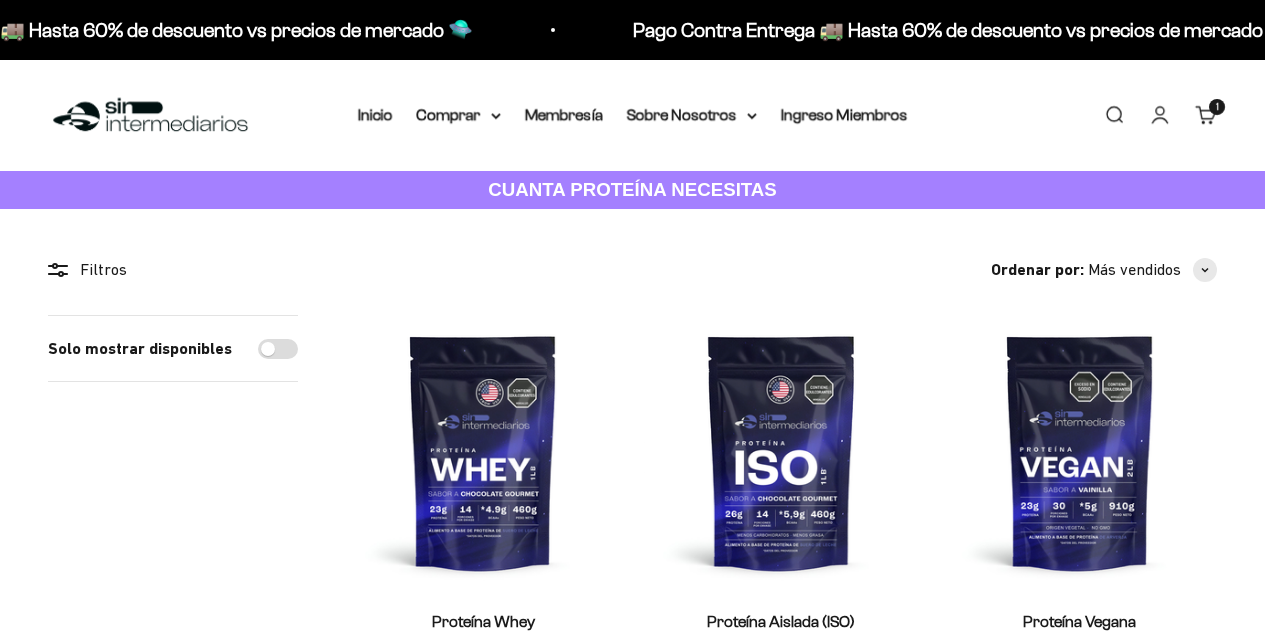 scroll, scrollTop: 0, scrollLeft: 0, axis: both 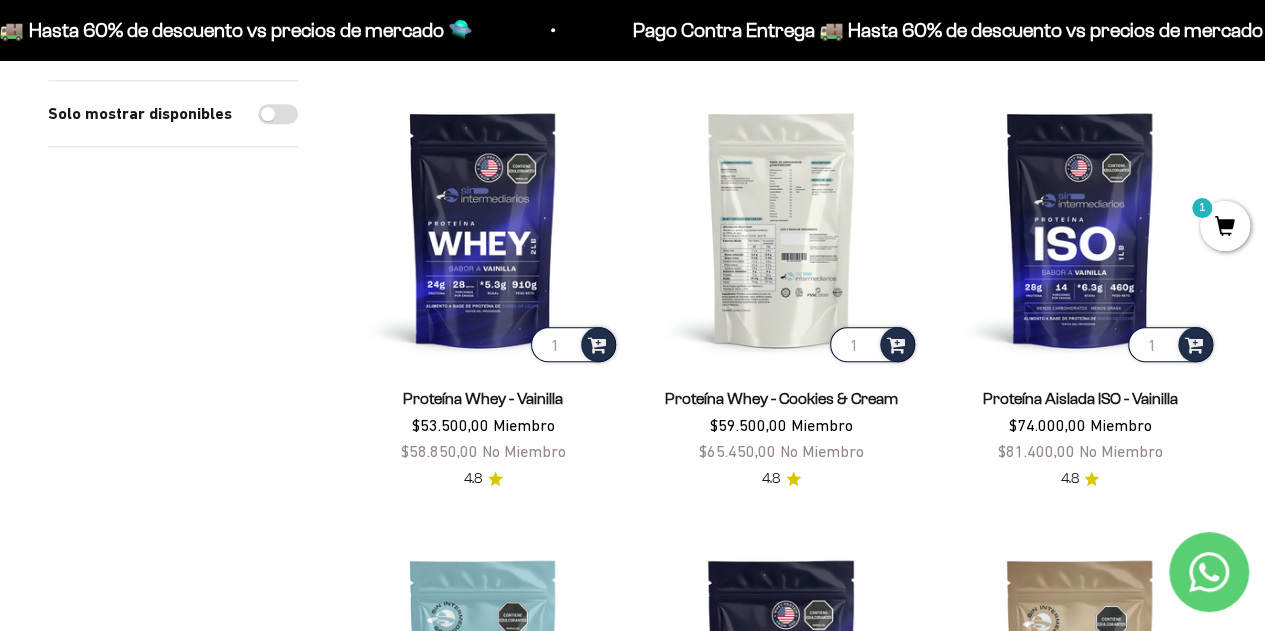 click at bounding box center [781, 229] 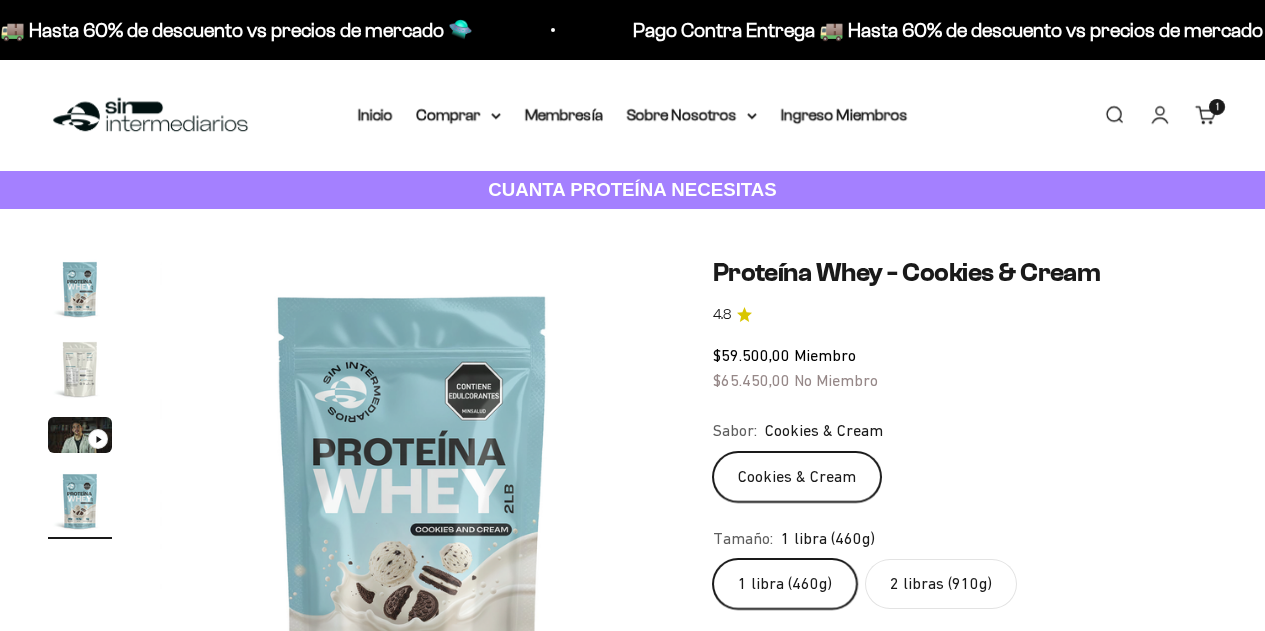 scroll, scrollTop: 0, scrollLeft: 0, axis: both 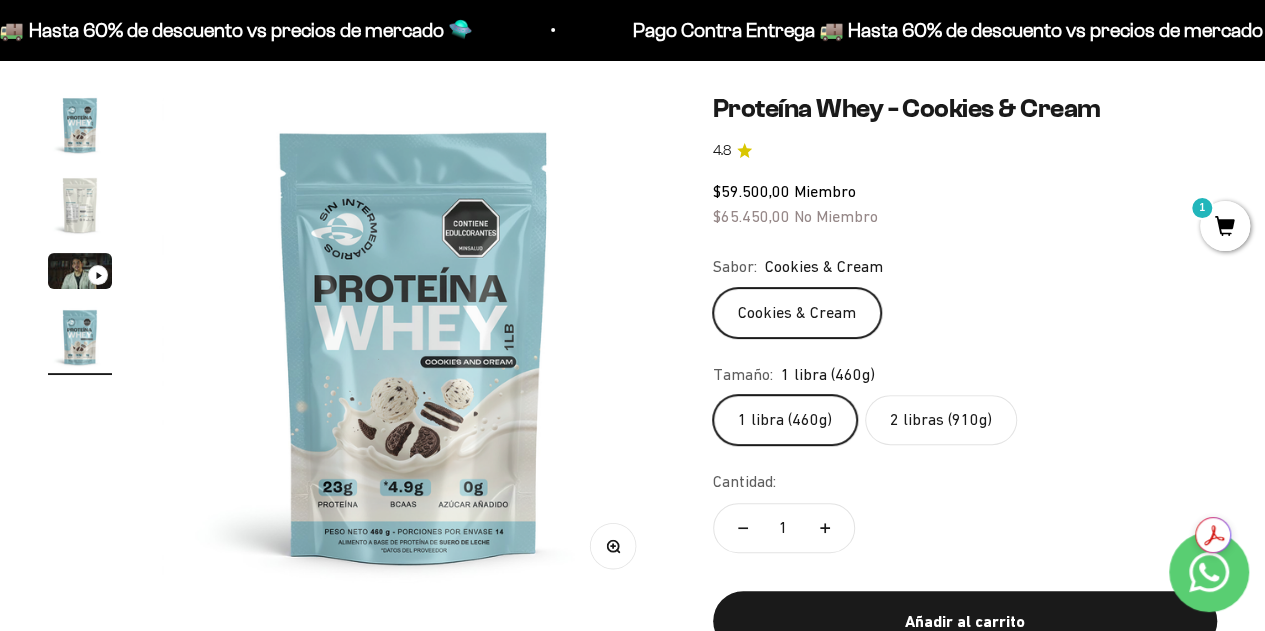 drag, startPoint x: 1273, startPoint y: 59, endPoint x: 1272, endPoint y: 75, distance: 16.03122 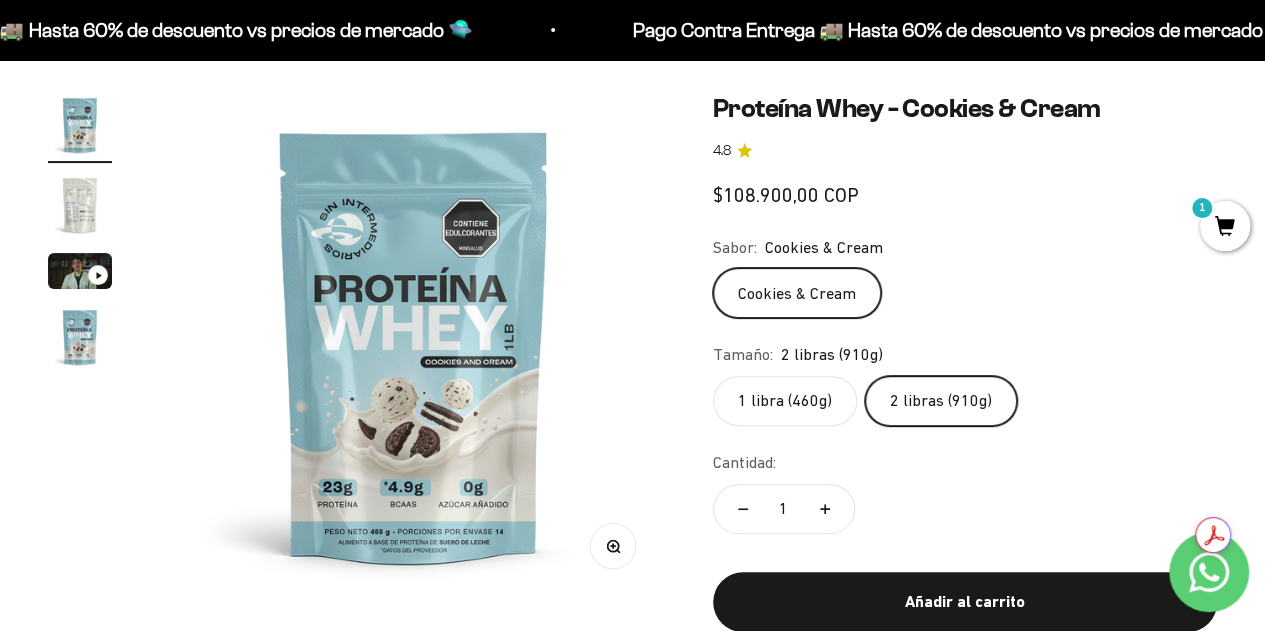 scroll, scrollTop: 0, scrollLeft: 0, axis: both 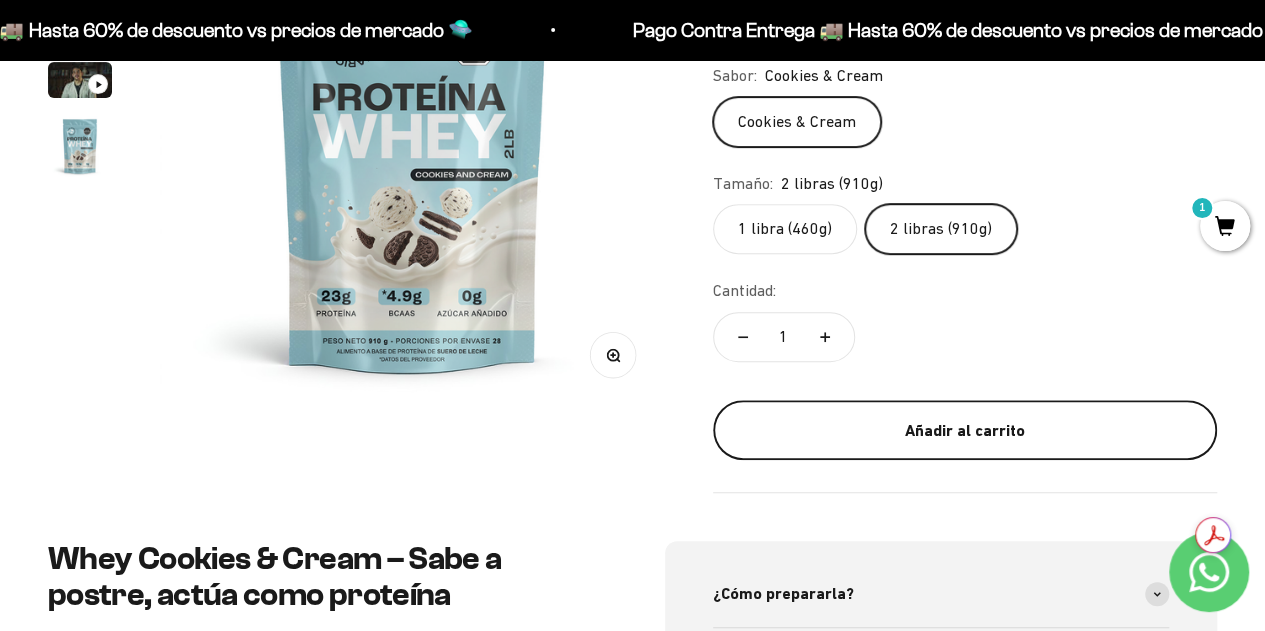 click on "Añadir al carrito" at bounding box center [965, 431] 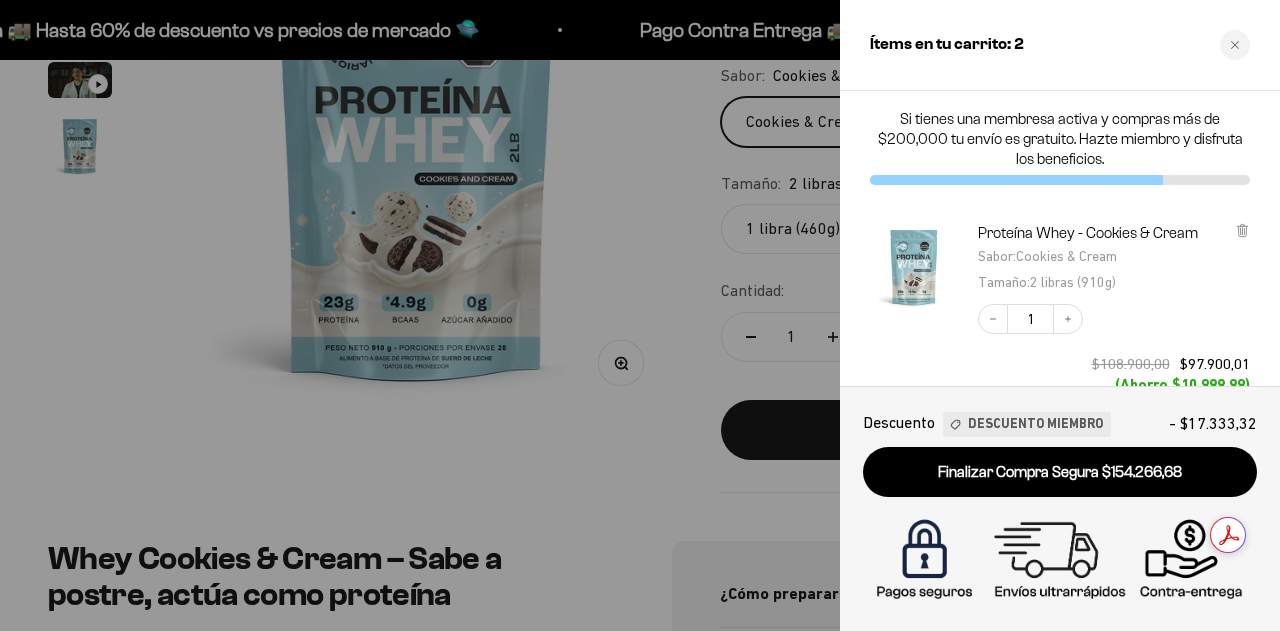 type 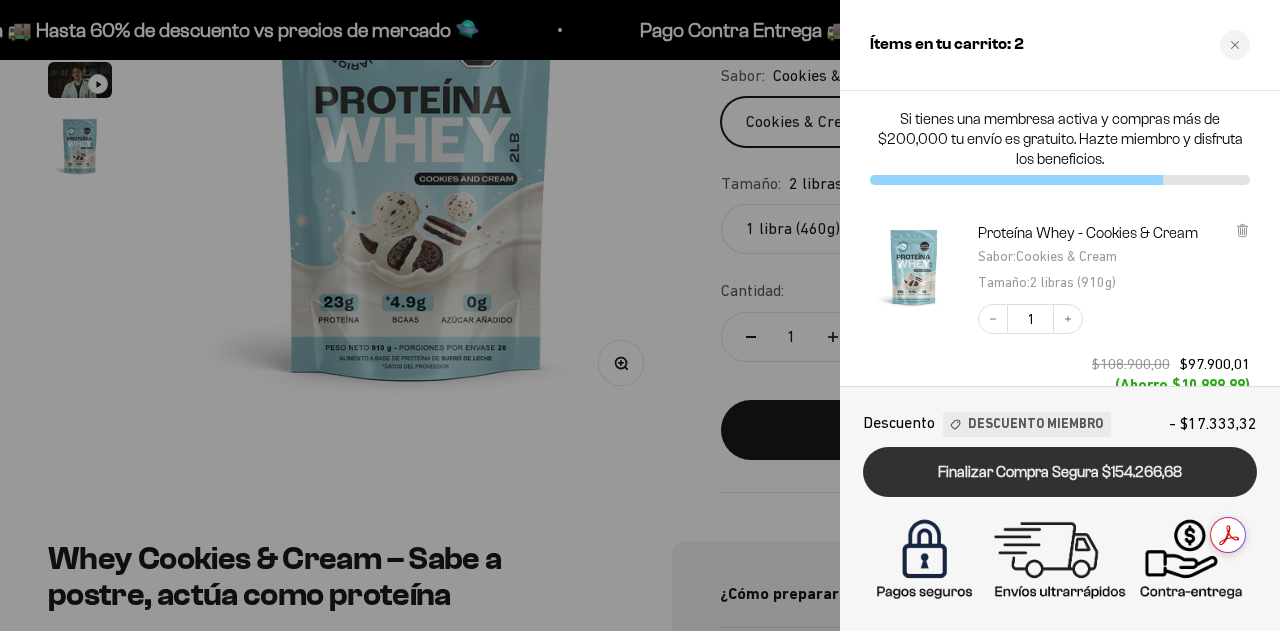 click on "Finalizar Compra Segura $154.266,68" at bounding box center [1060, 472] 